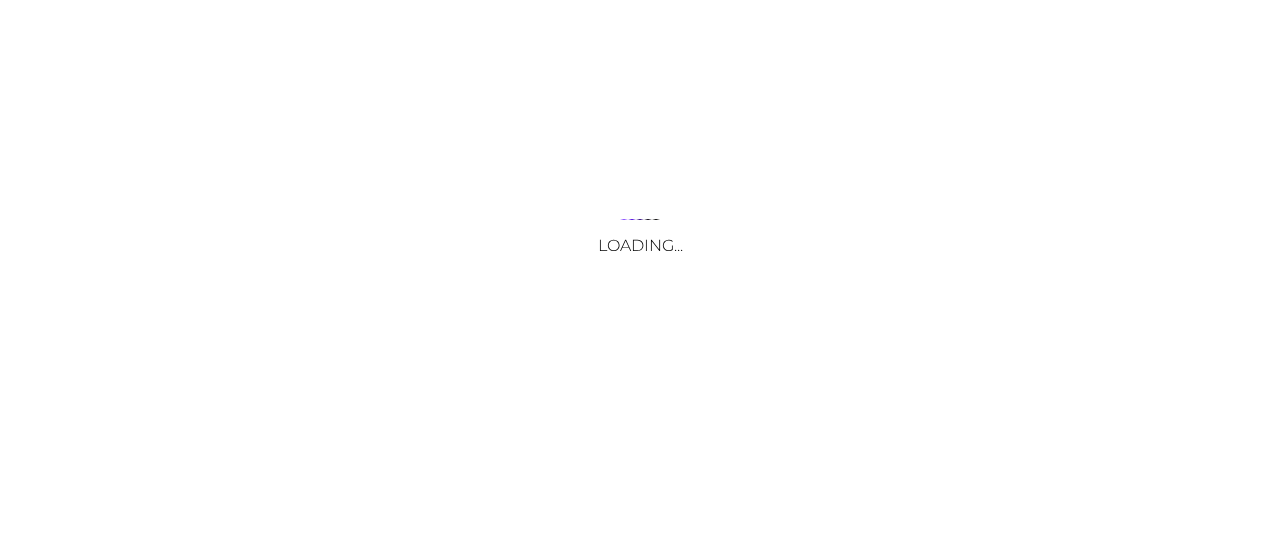 scroll, scrollTop: 0, scrollLeft: 0, axis: both 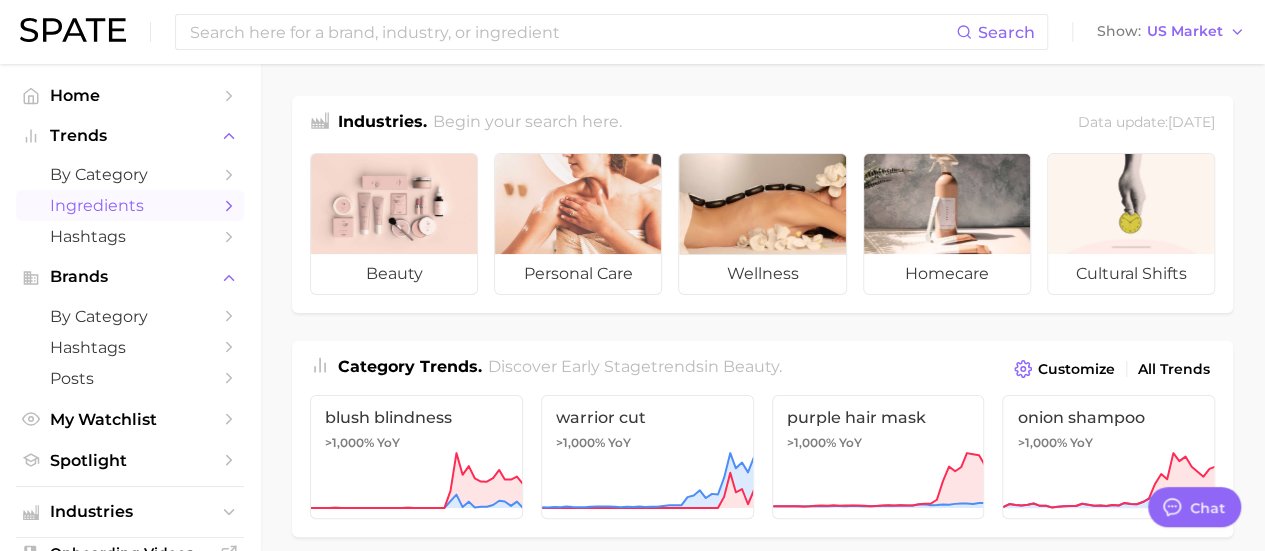 click on "Ingredients" at bounding box center (130, 205) 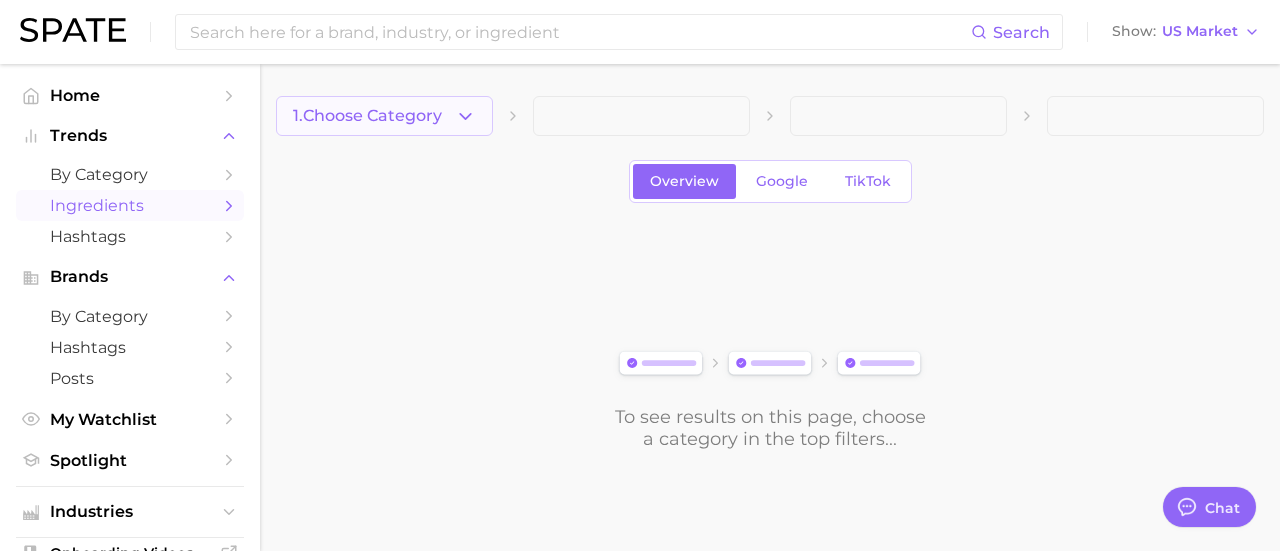 click on "1.  Choose Category" at bounding box center [367, 116] 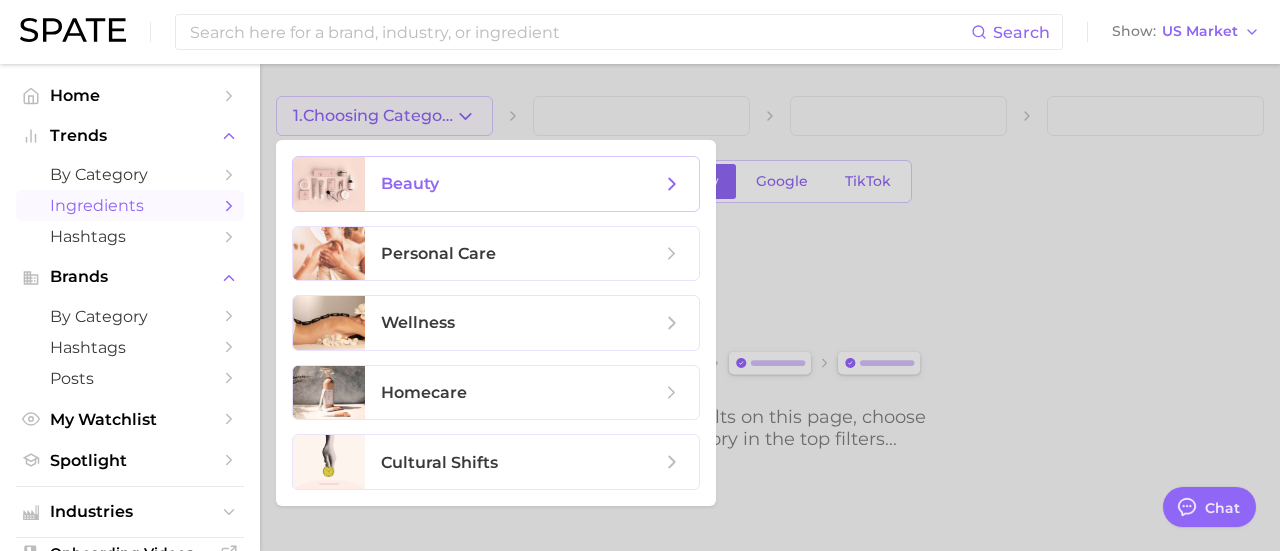 click on "beauty" at bounding box center (521, 184) 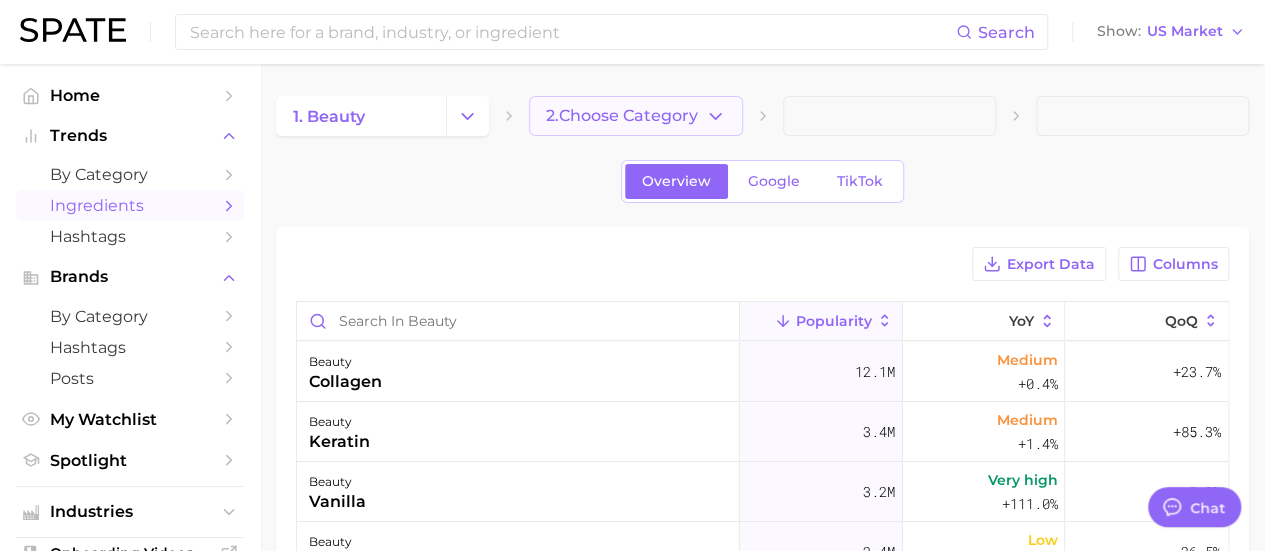 click on "2.  Choose Category" at bounding box center [622, 116] 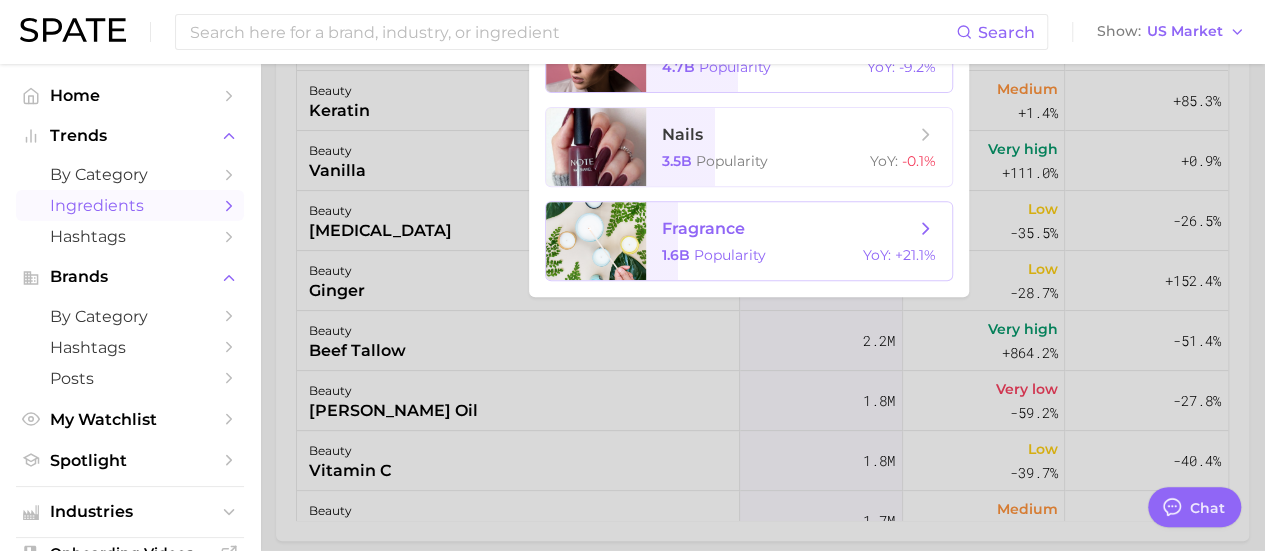 scroll, scrollTop: 332, scrollLeft: 0, axis: vertical 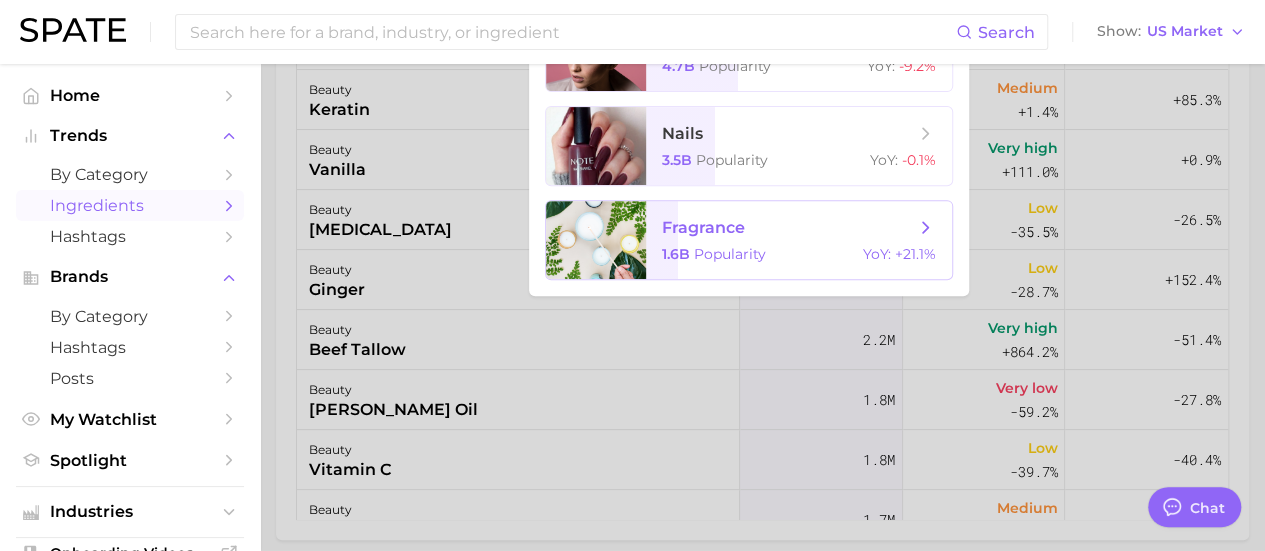 click on "fragrance 1.6b   Popularity YoY :   +21.1%" at bounding box center (799, 240) 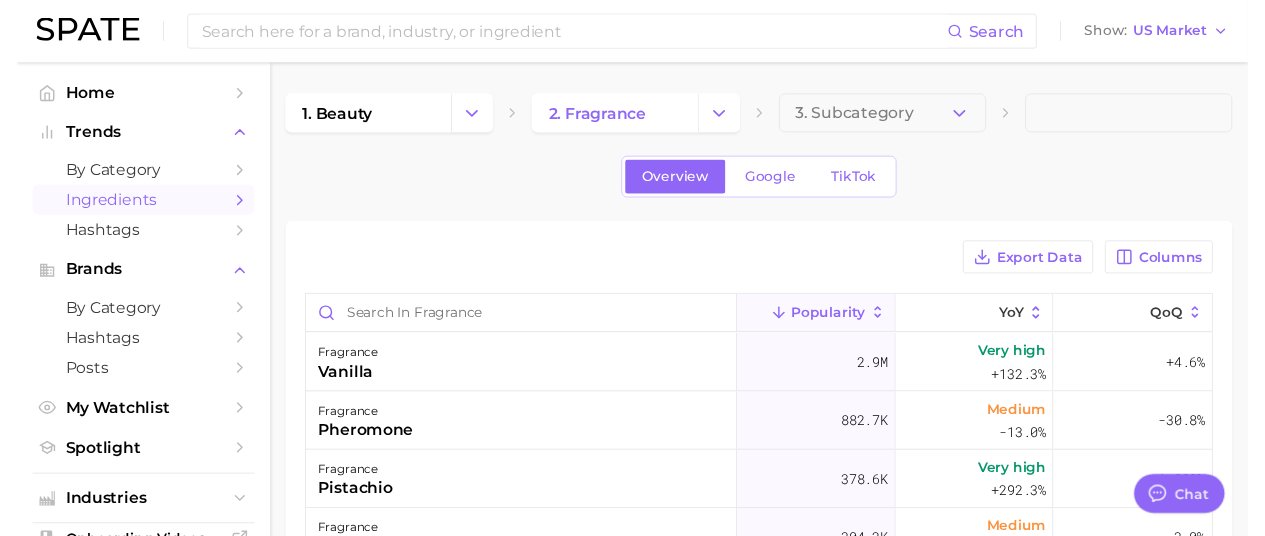 scroll, scrollTop: 1, scrollLeft: 0, axis: vertical 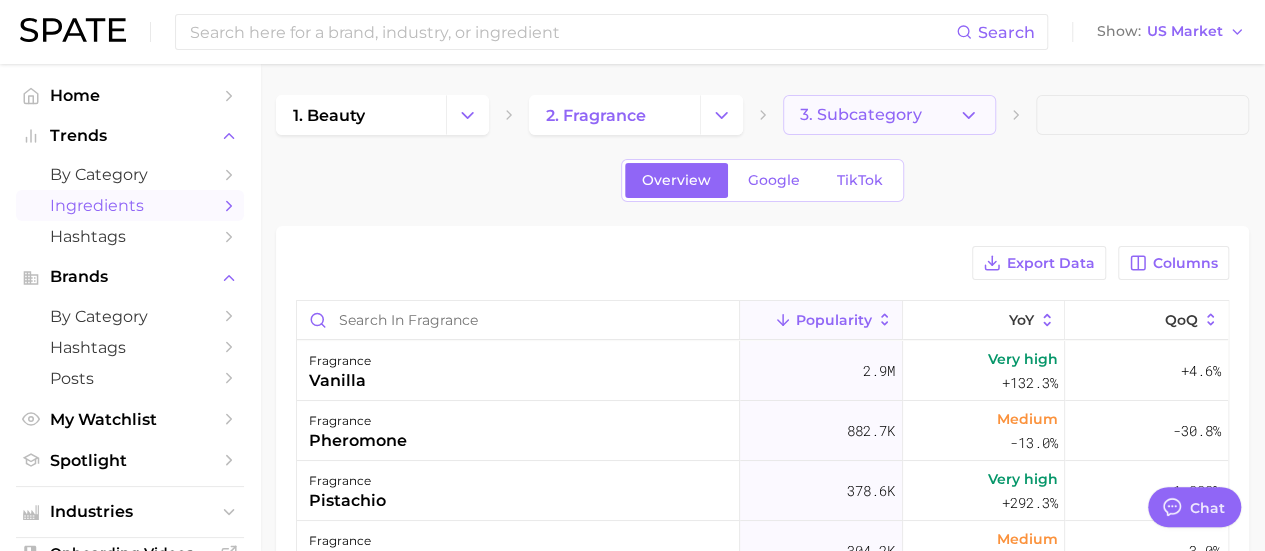 click on "3. Subcategory" at bounding box center (889, 115) 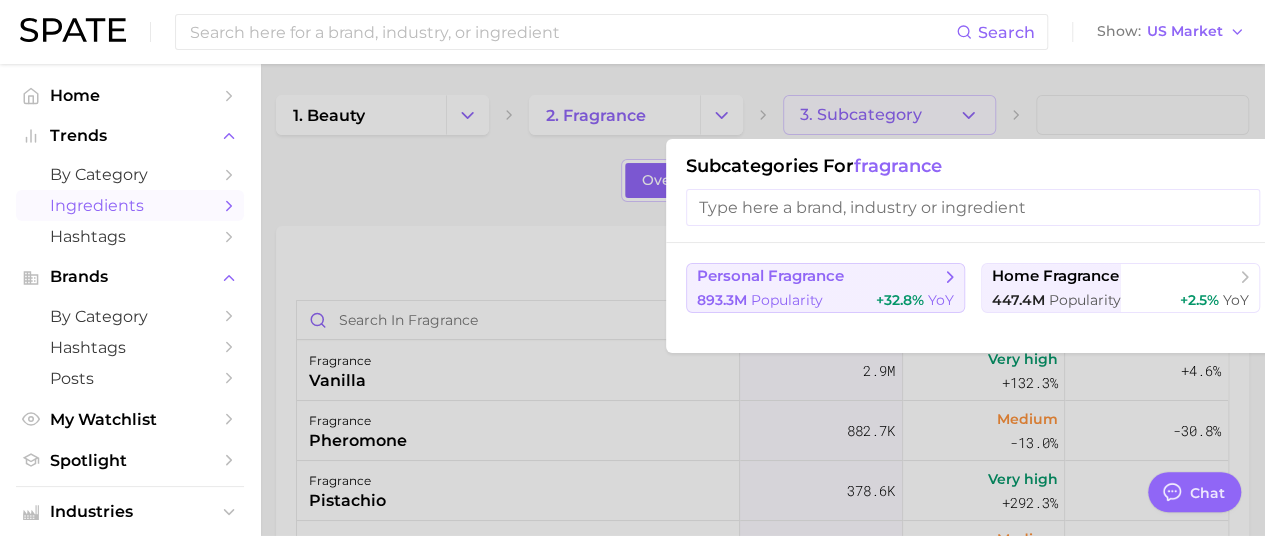 click on "personal fragrance" at bounding box center [770, 276] 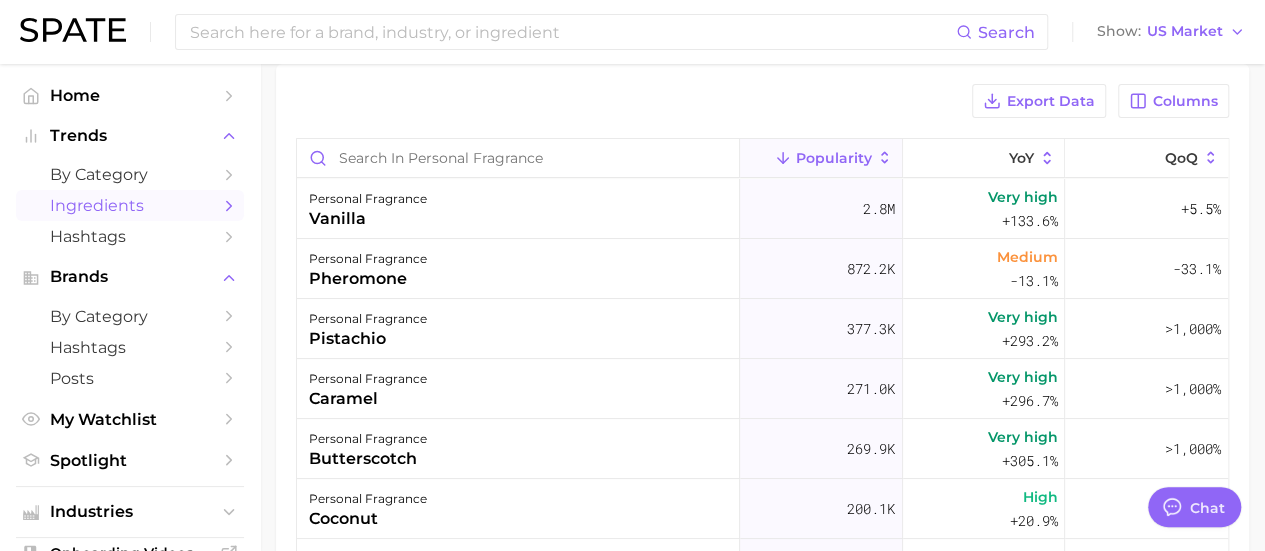 scroll, scrollTop: 173, scrollLeft: 0, axis: vertical 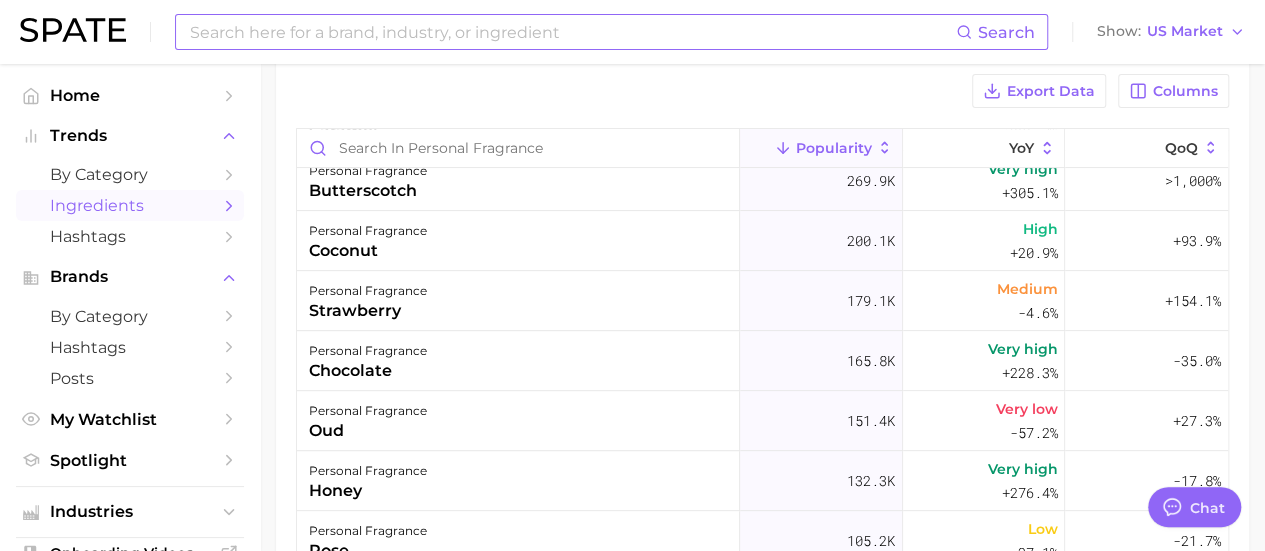 type on "x" 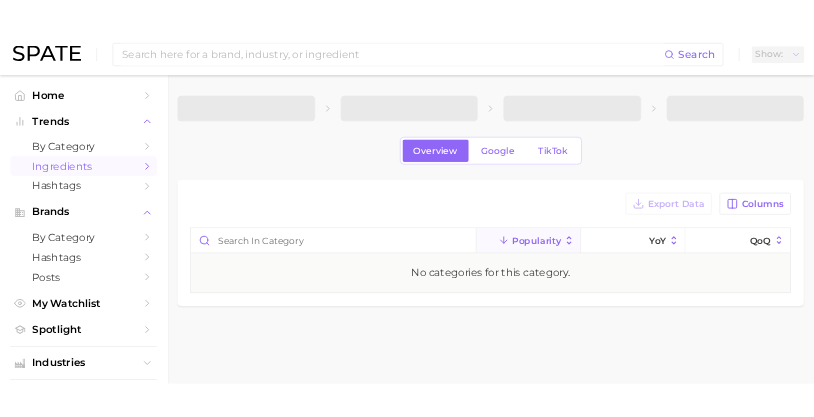 scroll, scrollTop: 0, scrollLeft: 0, axis: both 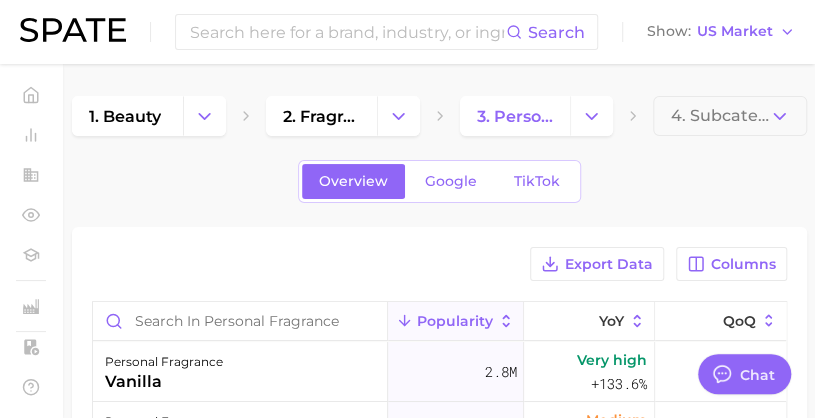 type on "x" 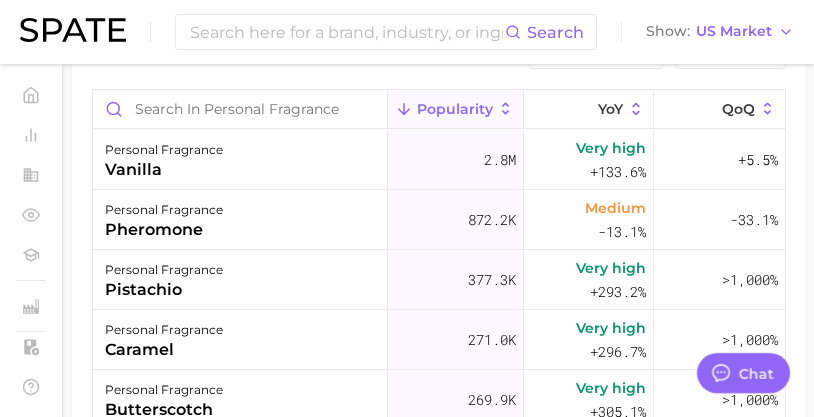 scroll, scrollTop: 213, scrollLeft: 0, axis: vertical 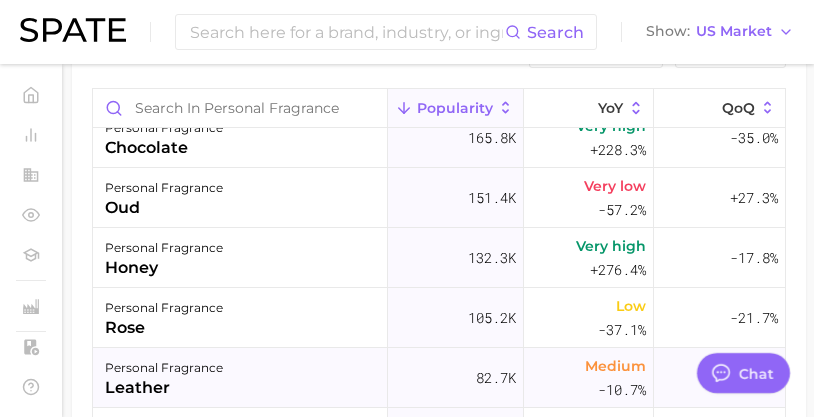 click on "personal fragrance leather" at bounding box center [240, 378] 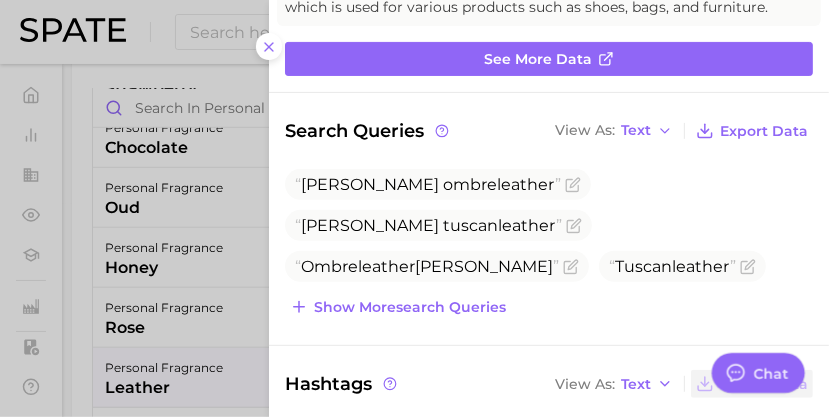 scroll, scrollTop: 241, scrollLeft: 0, axis: vertical 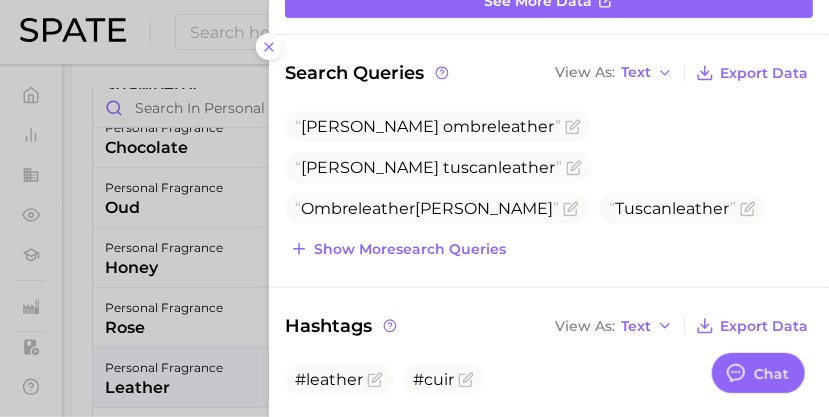 click at bounding box center (414, 208) 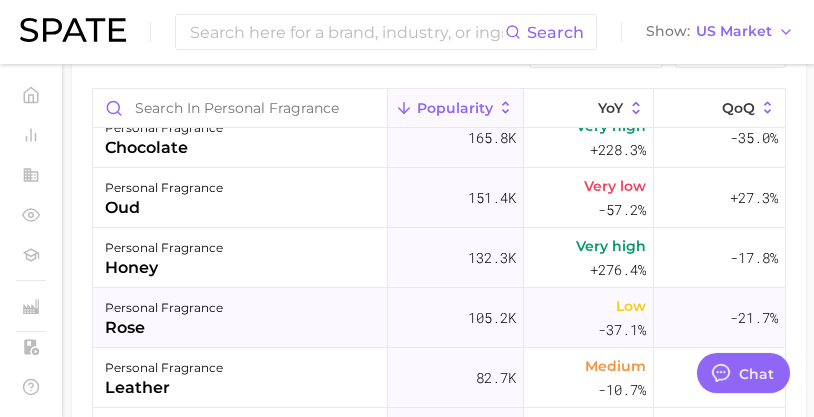 click on "personal fragrance rose" at bounding box center (240, 318) 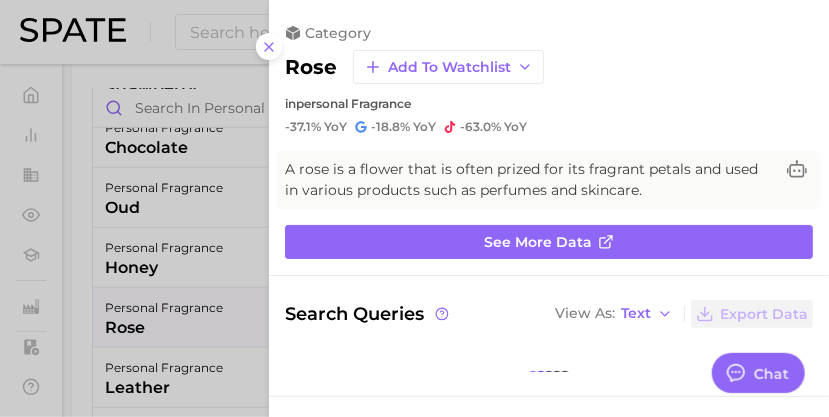 scroll, scrollTop: 0, scrollLeft: 0, axis: both 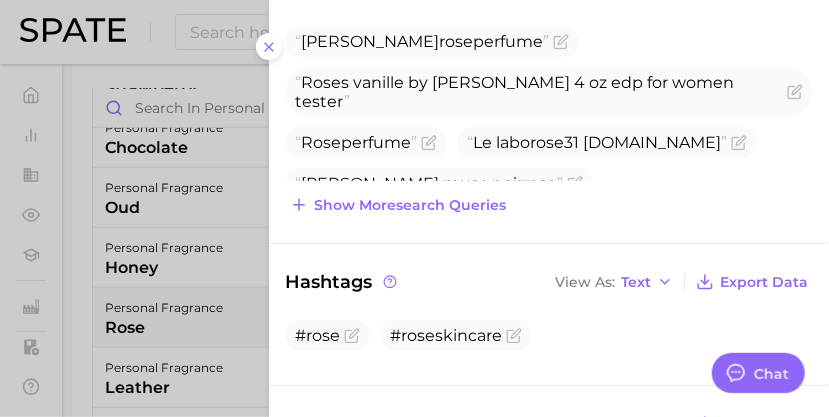 click at bounding box center [414, 208] 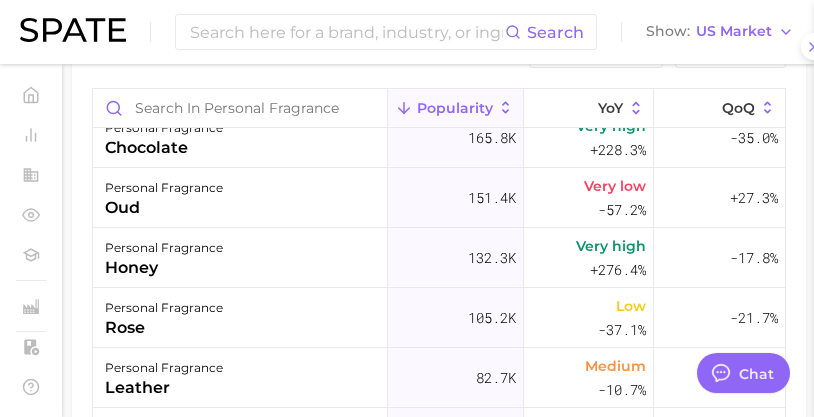 click at bounding box center (407, 208) 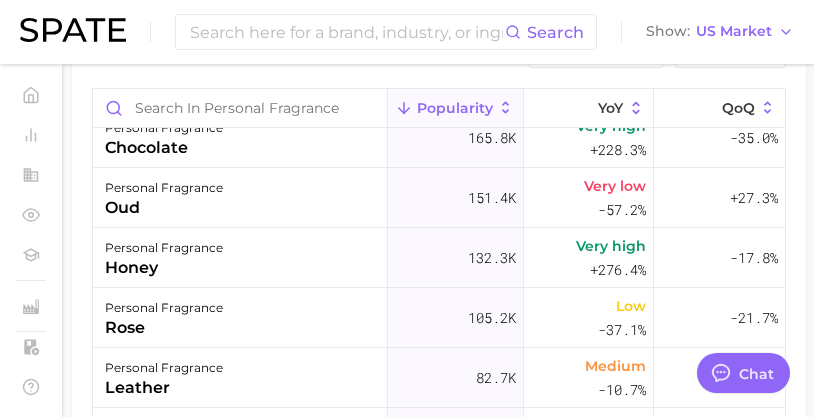 click on "personal fragrance honey" at bounding box center [240, 258] 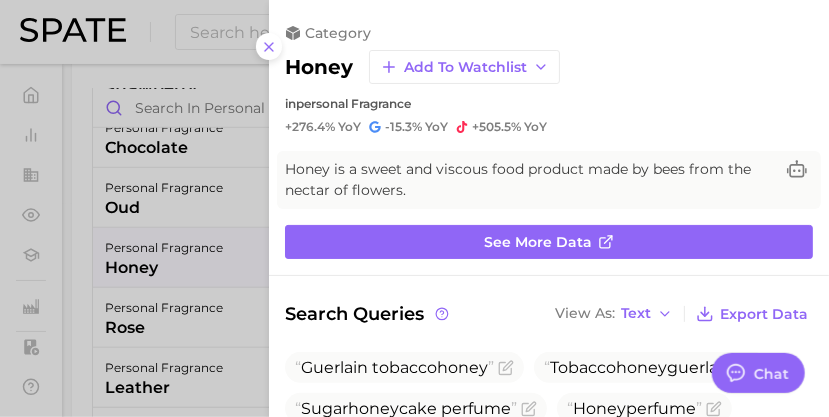 scroll, scrollTop: 0, scrollLeft: 0, axis: both 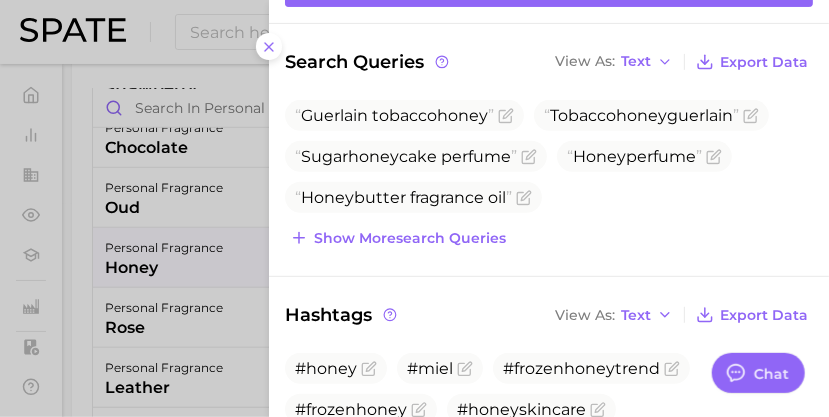 click at bounding box center [414, 208] 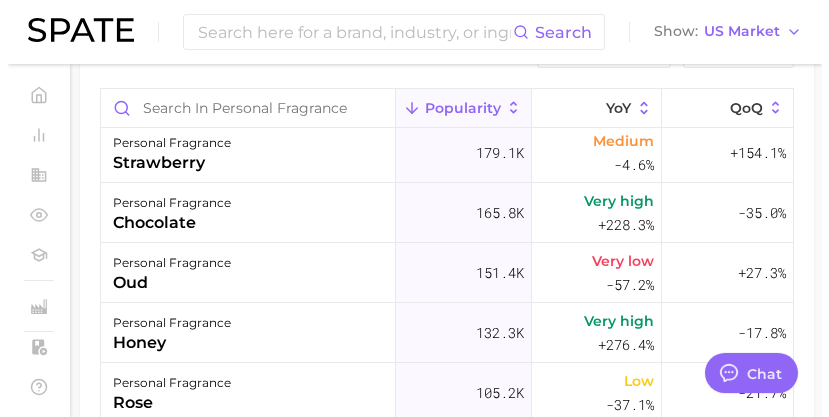 scroll, scrollTop: 346, scrollLeft: 0, axis: vertical 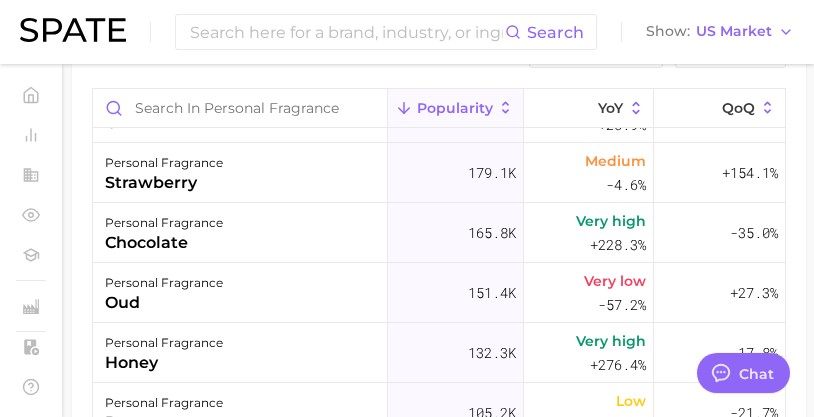 click on "personal fragrance chocolate" at bounding box center [240, 233] 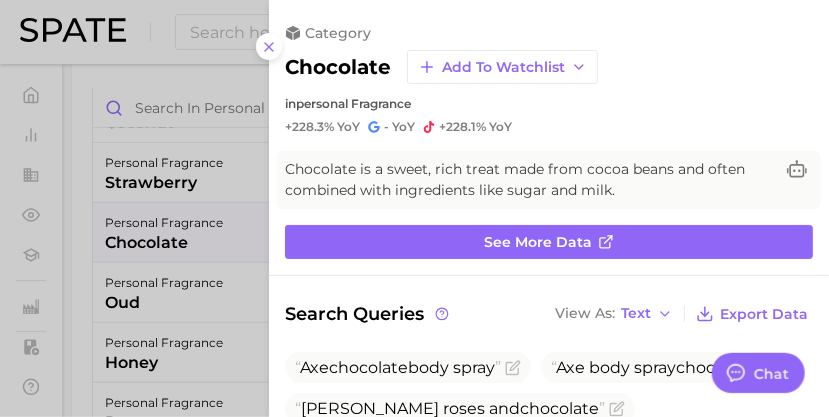 scroll, scrollTop: 0, scrollLeft: 0, axis: both 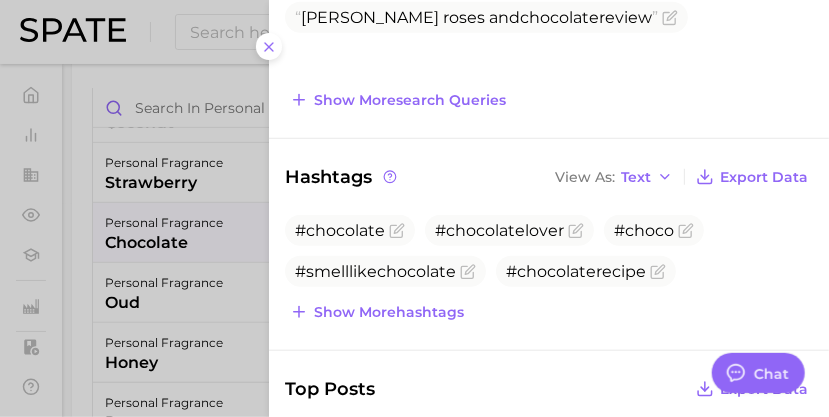 click at bounding box center (414, 208) 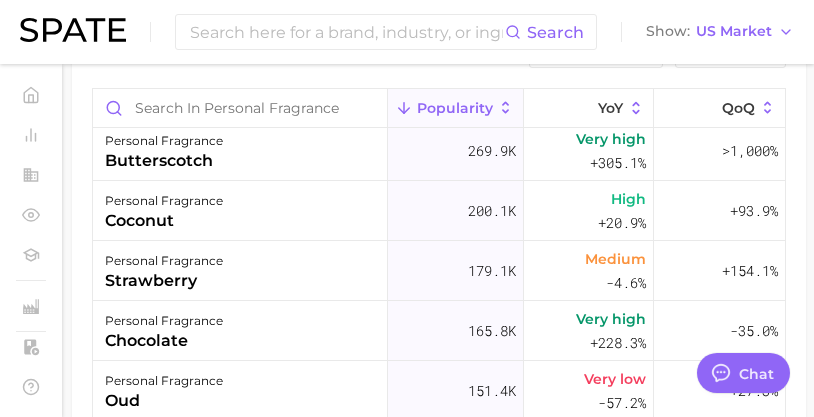 click on "strawberry" at bounding box center [164, 281] 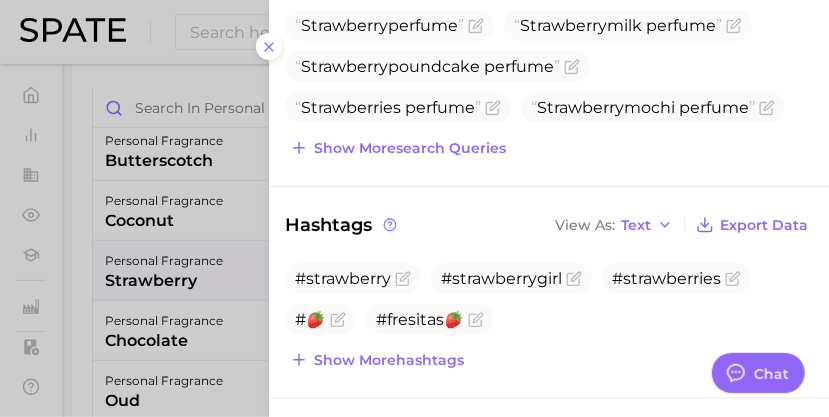 click at bounding box center (414, 208) 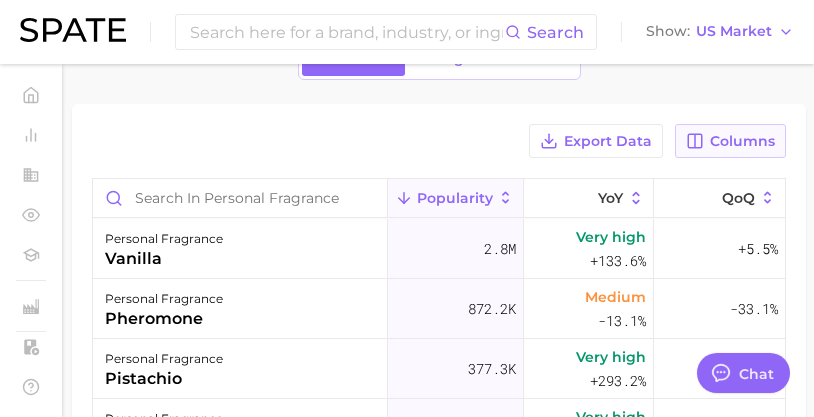 click on "Columns" at bounding box center (730, 141) 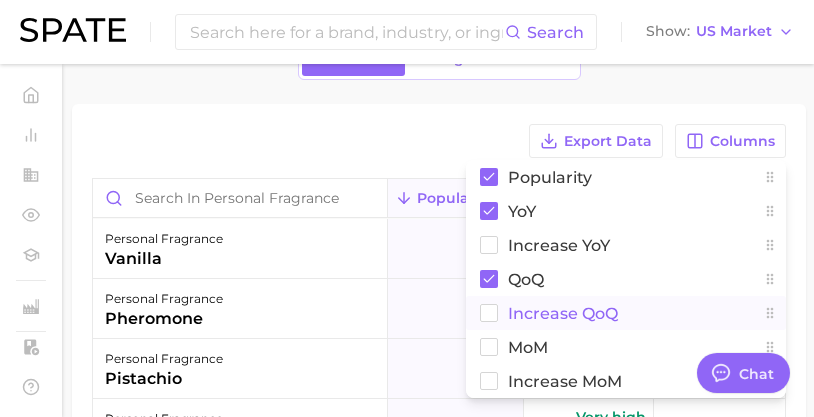 click on "Increase QoQ" at bounding box center [563, 313] 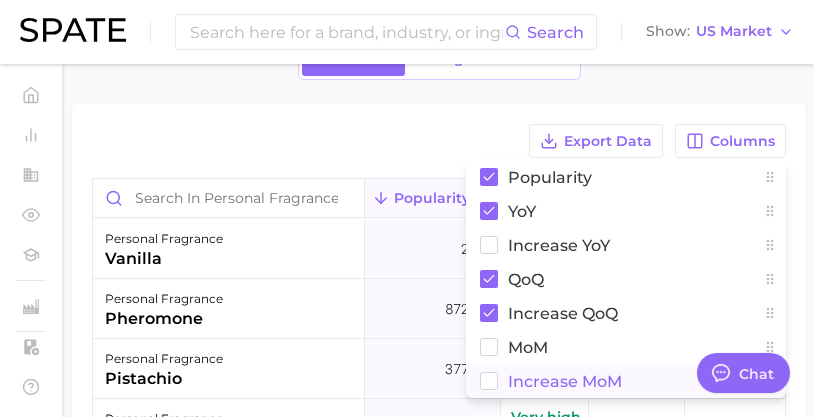 click on "Increase MoM" at bounding box center [565, 381] 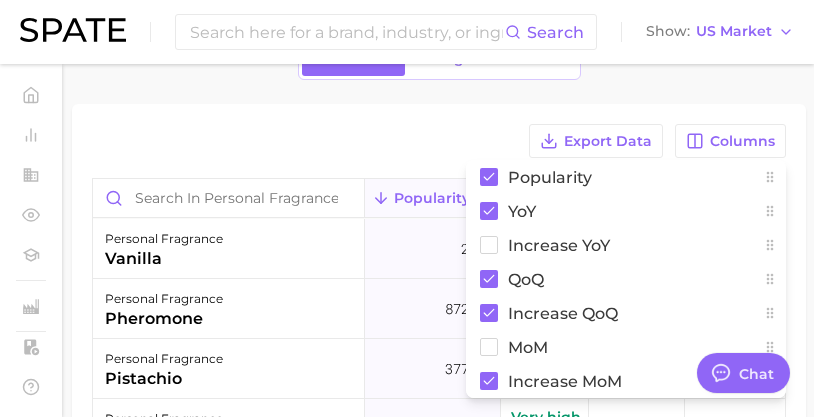 click on "Export Data Columns Popularity YoY Increase YoY QoQ Increase QoQ MoM Increase MoM Popularity YoY QoQ Increase QoQ Increase MoM personal fragrance vanilla 2.8m Very high +133.6% +5.5% +124.2k -1.0m personal fragrance pheromone 872.2k Medium -13.1% -33.1% -391.7k -81.4k personal fragrance pistachio 377.3k Very high +293.2% >1,000% +1.4m -733.1k personal fragrance caramel 271.0k Very high +296.7% >1,000% +890.0k -562.9k personal fragrance butterscotch 269.9k Very high +305.1% >1,000% +890.1k -563.0k personal fragrance coconut 200.1k High +20.9% +93.9% +151.6k -265.5k personal fragrance strawberry 179.1k Medium -4.6% +154.1% +226.3k -253.5k personal fragrance chocolate 165.8k Very high +228.3% -35.0% -65.6k -77.0k personal fragrance oud 151.4k Very low -57.2% +27.3% +37.2k -74.6k personal fragrance honey 132.3k Very high +276.4% -17.8% -47.3k -63.2k personal fragrance rose 105.2k Low -37.1% -21.7% -24.7k -43.5k personal fragrance leather 82.7k Medium -10.7% -11.6% -8.3k +5.0k personal fragrance date 66.4k Low Low" at bounding box center (439, 359) 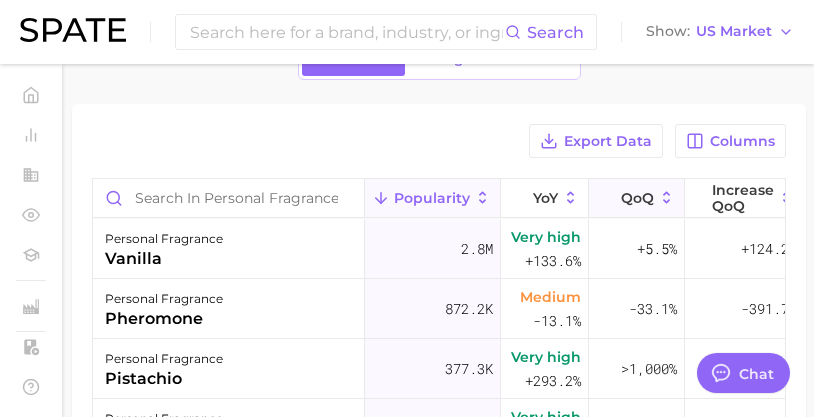 click on "QoQ" at bounding box center (637, 198) 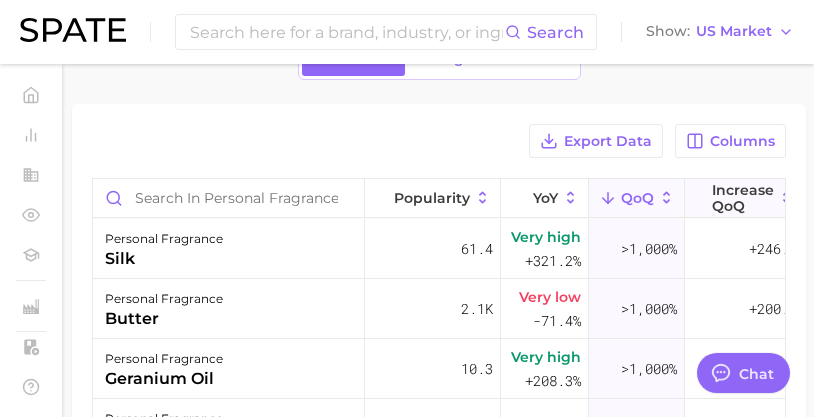 click on "Increase QoQ" at bounding box center (743, 198) 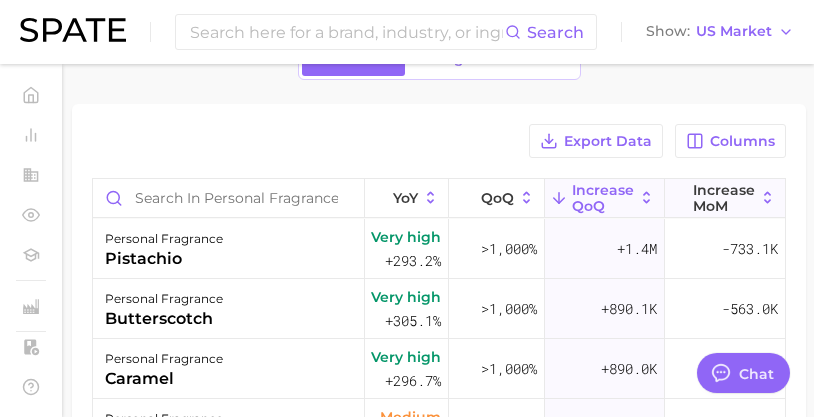 click on "Increase MoM" at bounding box center (724, 198) 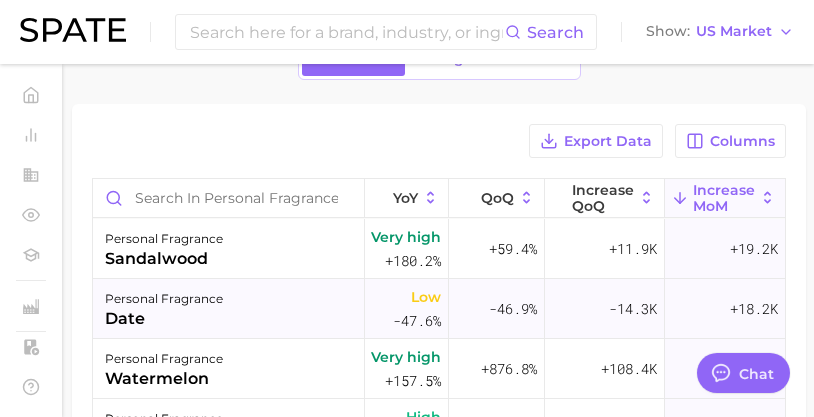 click on "personal fragrance date" at bounding box center [229, 309] 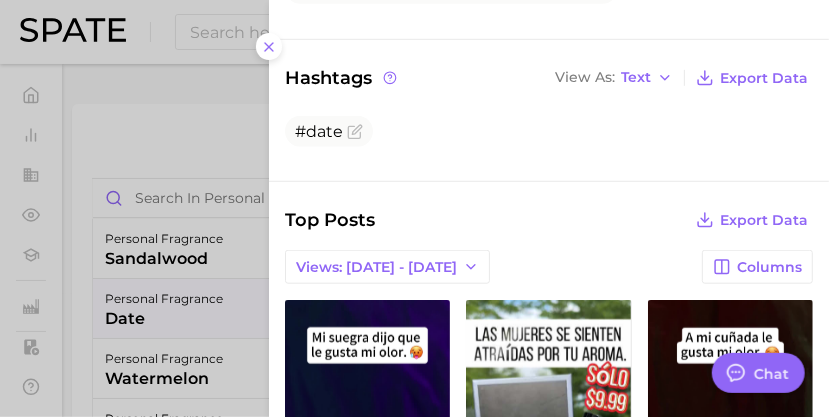 click at bounding box center (414, 208) 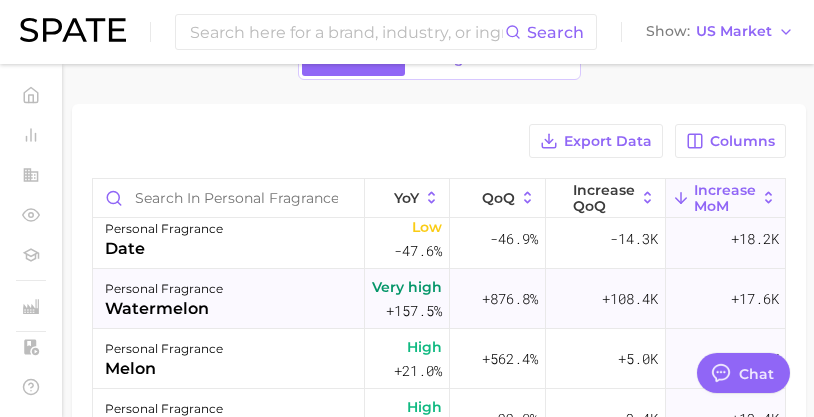 click on "watermelon" at bounding box center [164, 309] 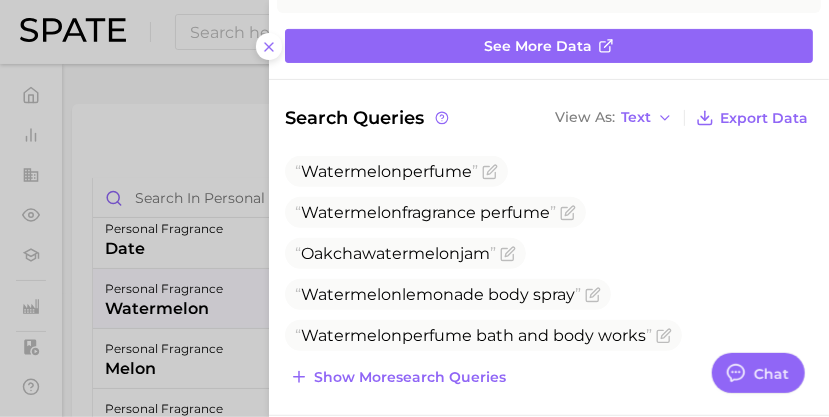 click at bounding box center (414, 208) 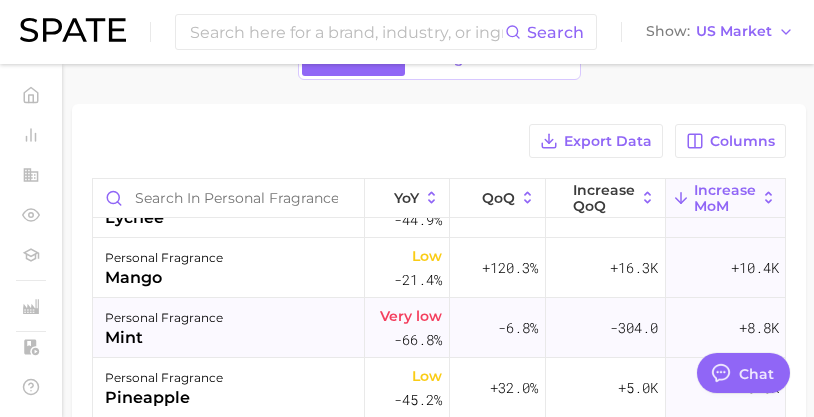 click on "personal fragrance mint" at bounding box center (229, 328) 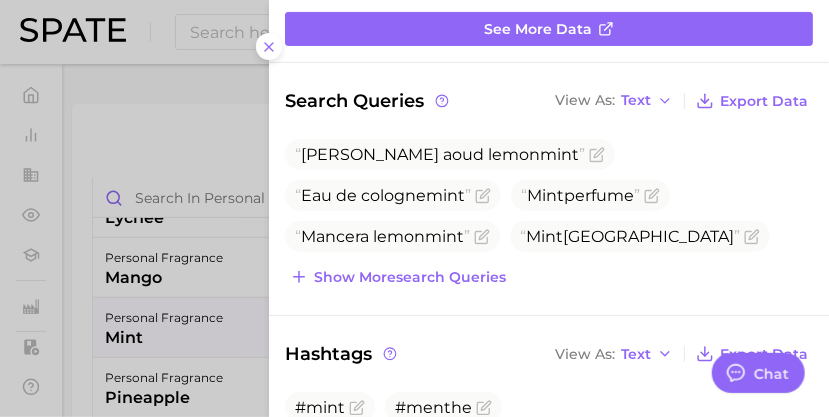click at bounding box center (414, 208) 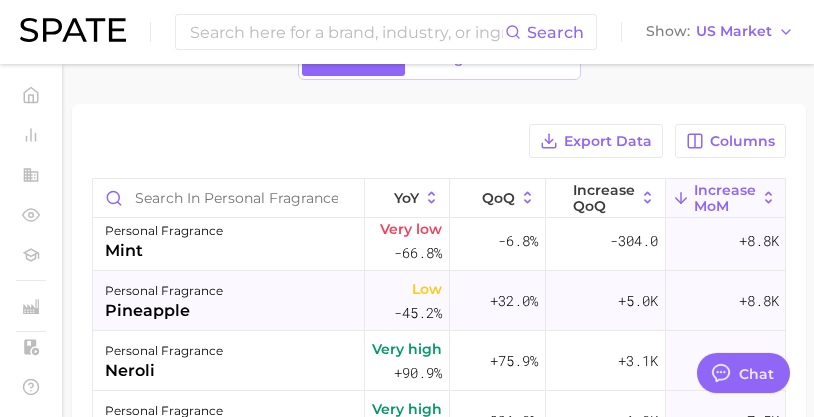 click on "personal fragrance pineapple" at bounding box center [229, 301] 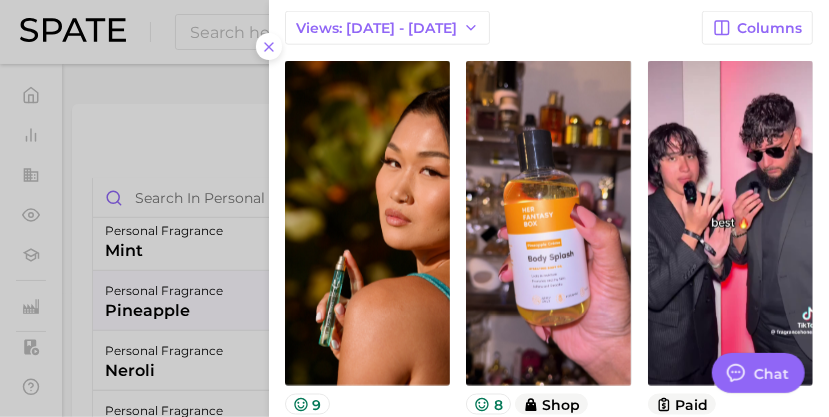 click at bounding box center [414, 208] 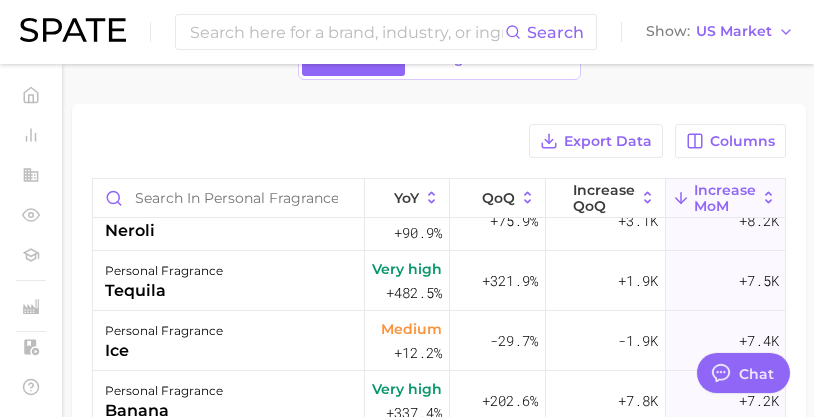 click on "personal fragrance tequila" at bounding box center [229, 281] 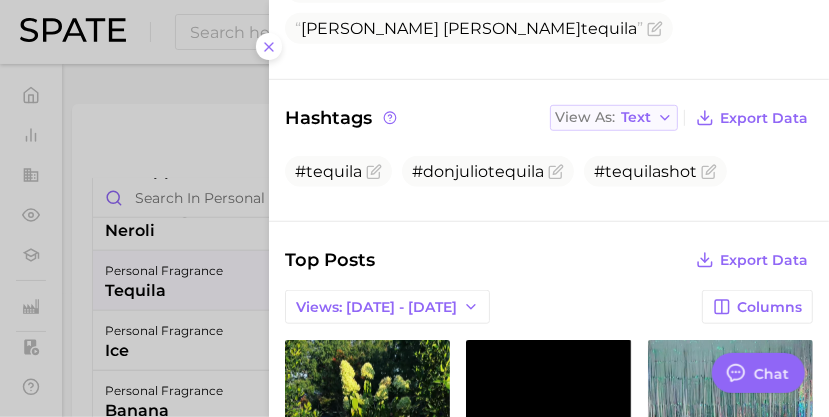 click on "Text" at bounding box center (636, 117) 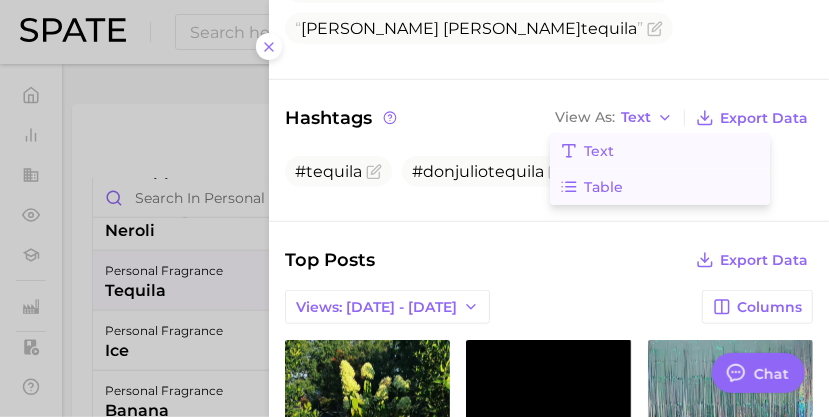 click on "Table" at bounding box center (660, 187) 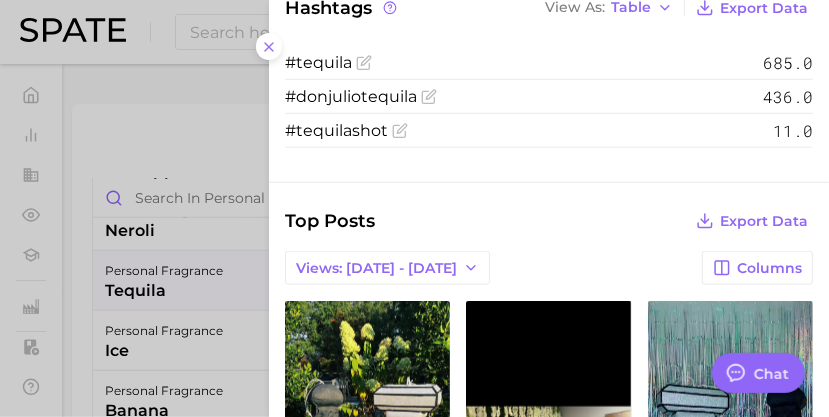 click on "Top Posts Export Data Views: [DATE] -  [DATE] Columns view post on TikTok Views 68.0 view post on TikTok Views 63.0 view post on TikTok Views 53.0 view post on TikTok Views 38.0 view post on TikTok Views 19.0 Show more posts" at bounding box center (549, 650) 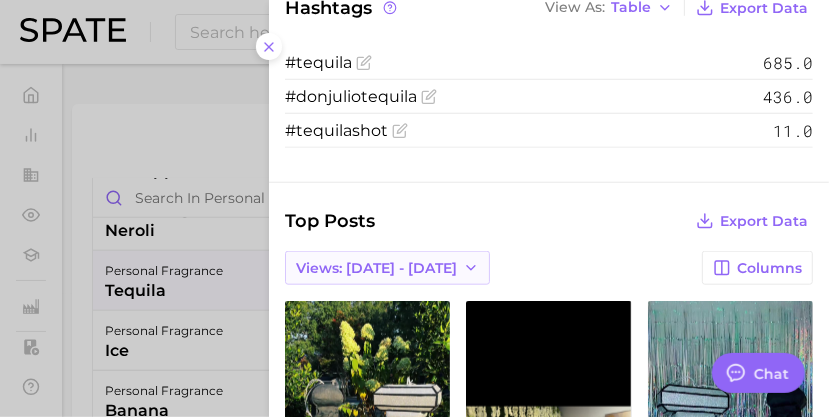 click on "Views: [DATE] -  [DATE]" at bounding box center (387, 268) 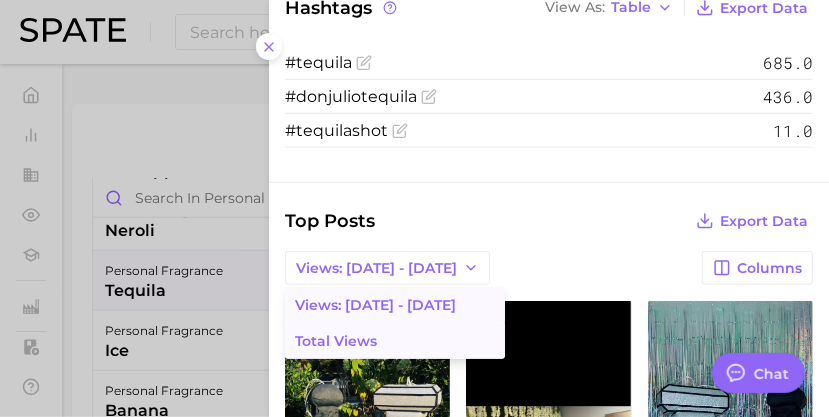 click on "Total Views" at bounding box center [395, 341] 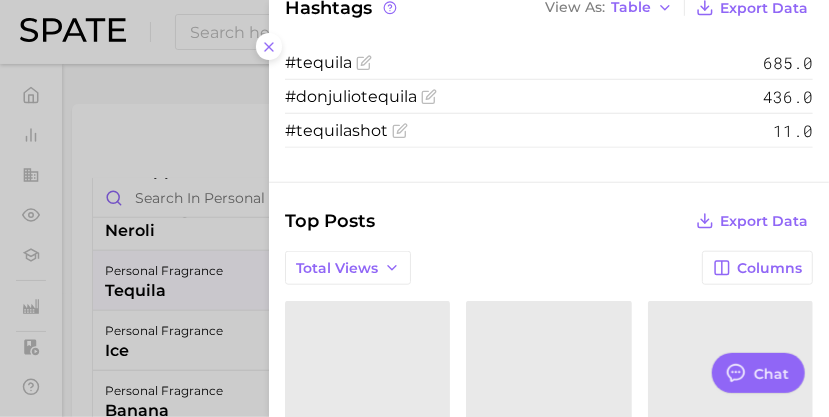 scroll, scrollTop: 0, scrollLeft: 0, axis: both 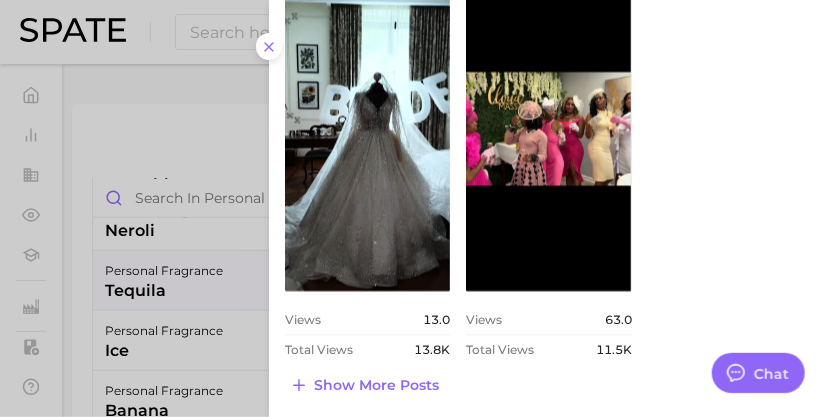 click at bounding box center [414, 208] 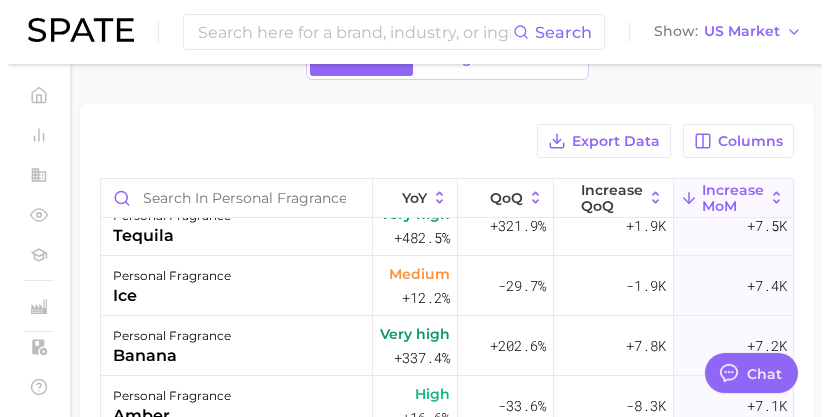scroll, scrollTop: 624, scrollLeft: 139, axis: both 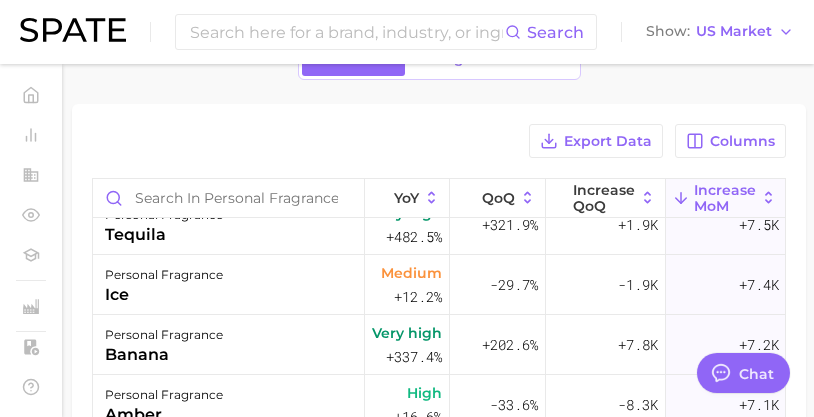 click on "personal fragrance ice" at bounding box center [229, 285] 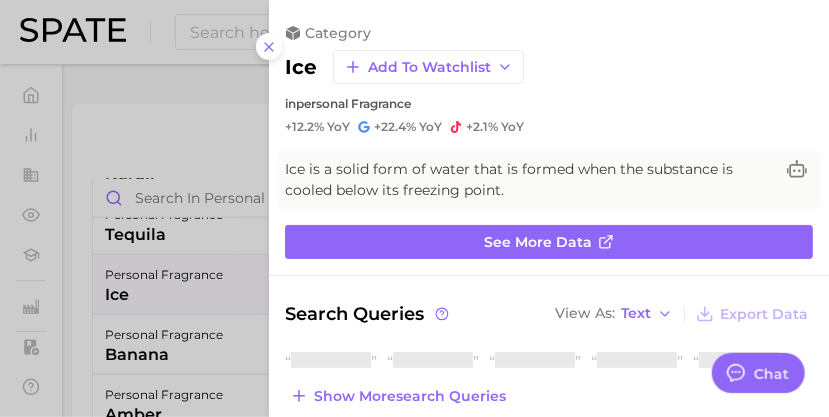 scroll, scrollTop: 0, scrollLeft: 0, axis: both 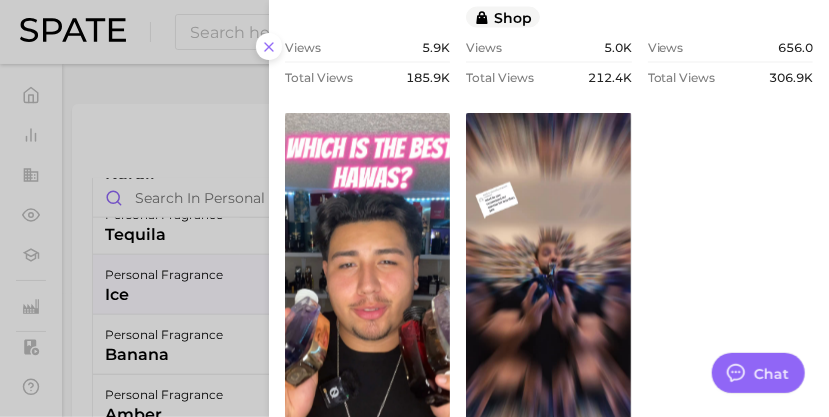 click at bounding box center [414, 208] 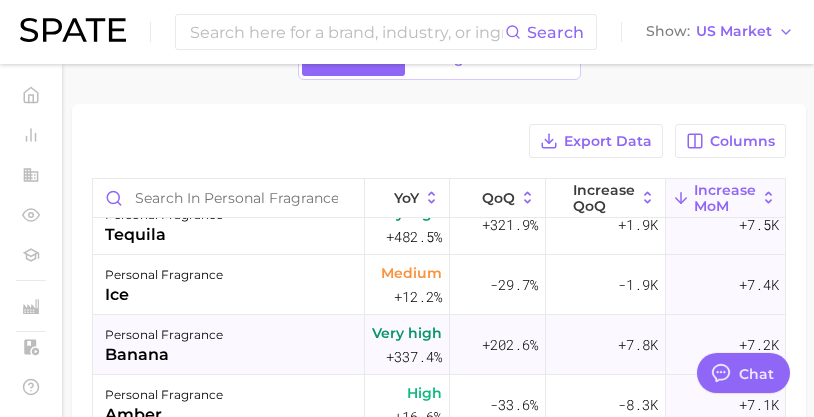 click on "personal fragrance banana" at bounding box center [229, 345] 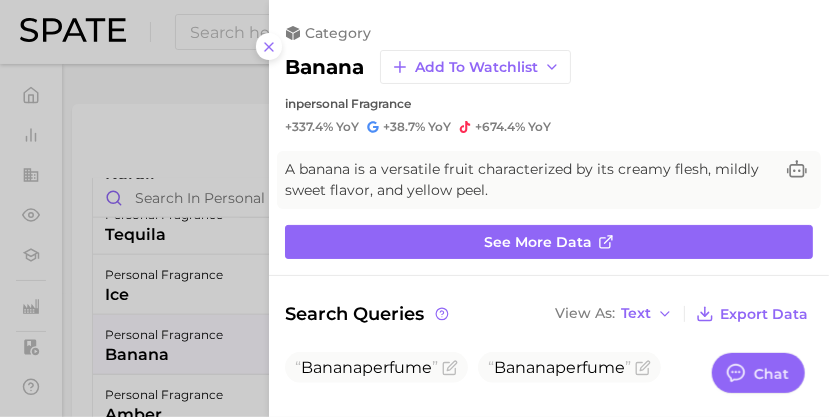 scroll, scrollTop: 0, scrollLeft: 0, axis: both 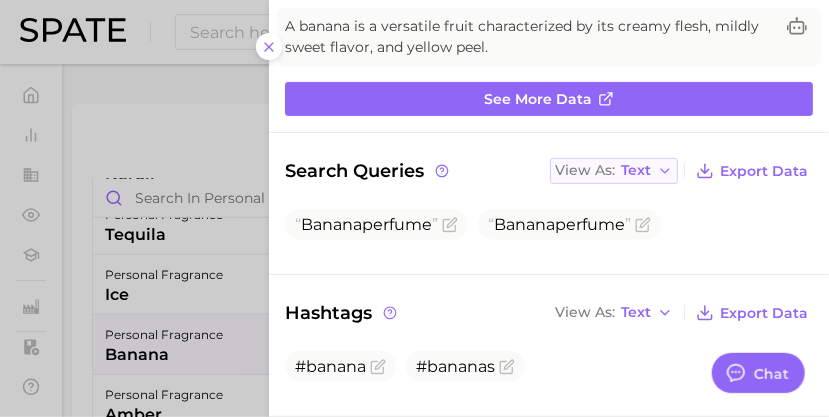 click on "View As Text" at bounding box center [614, 171] 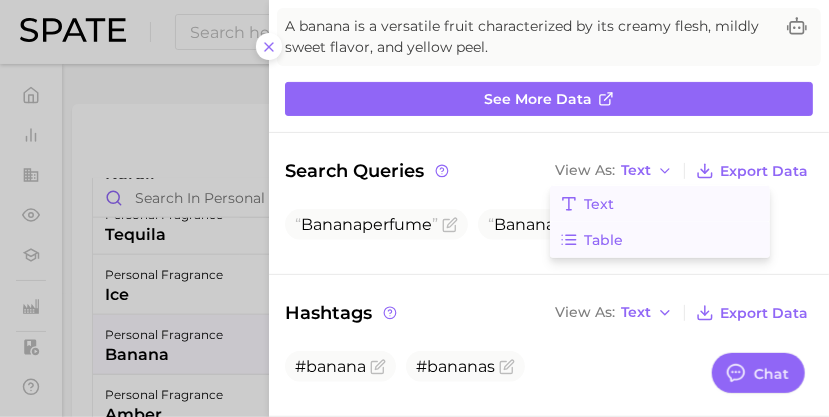 click on "Table" at bounding box center (660, 240) 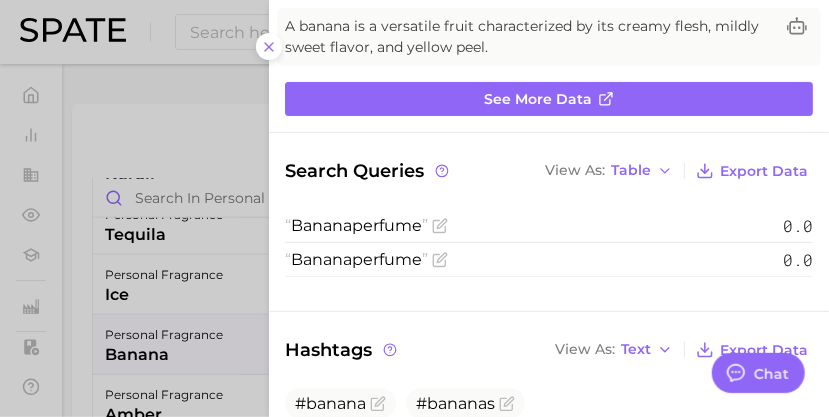 click at bounding box center [414, 208] 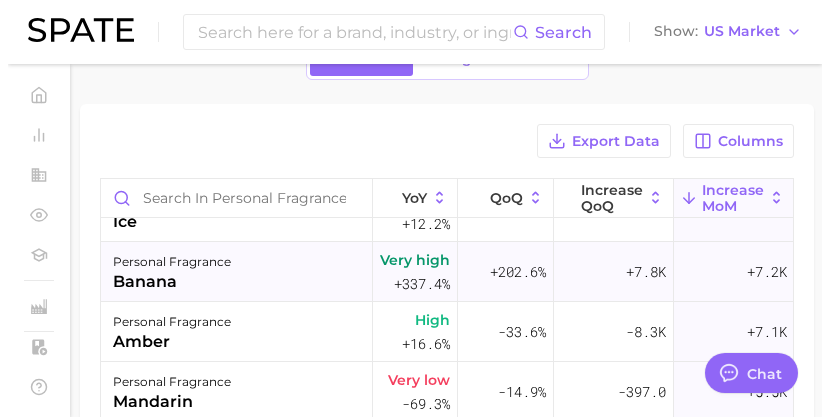 scroll, scrollTop: 698, scrollLeft: 139, axis: both 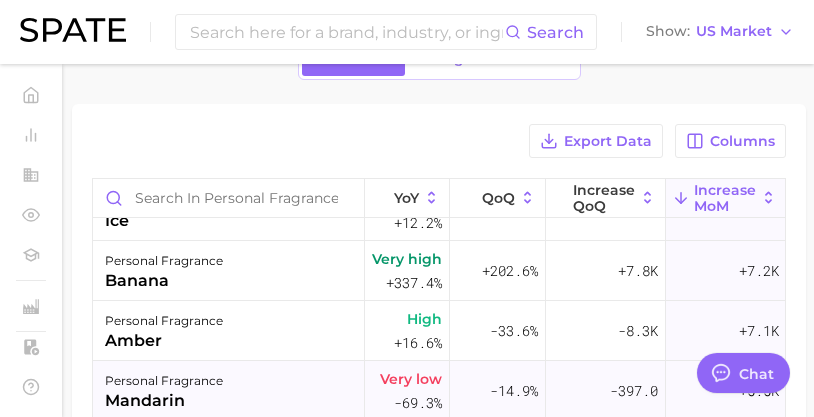 click on "personal fragrance mandarin" at bounding box center [229, 391] 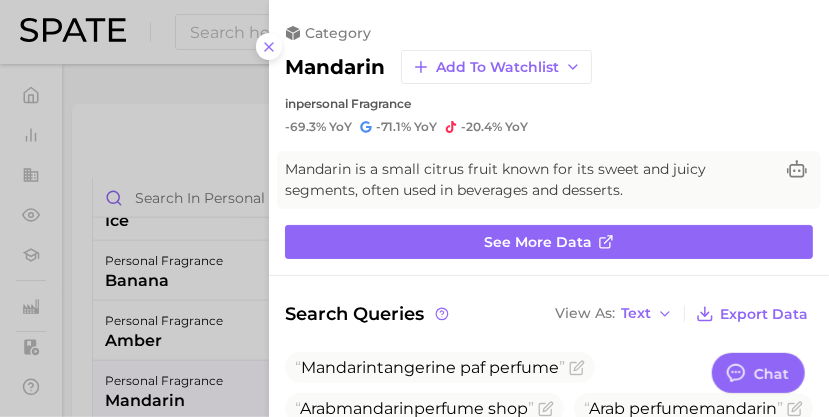scroll, scrollTop: 0, scrollLeft: 0, axis: both 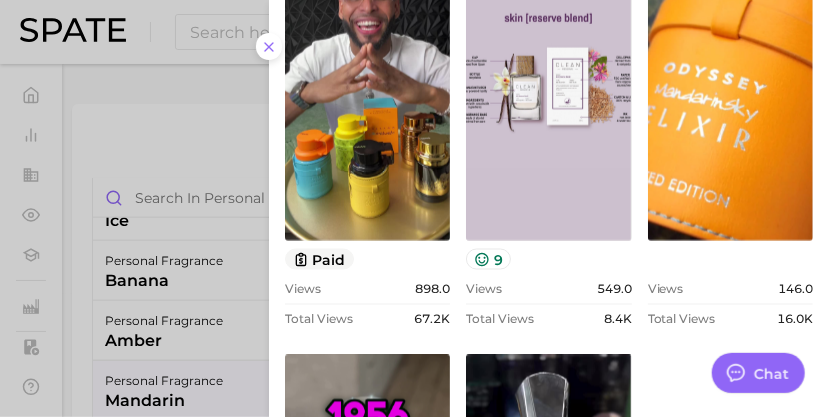 click at bounding box center (414, 208) 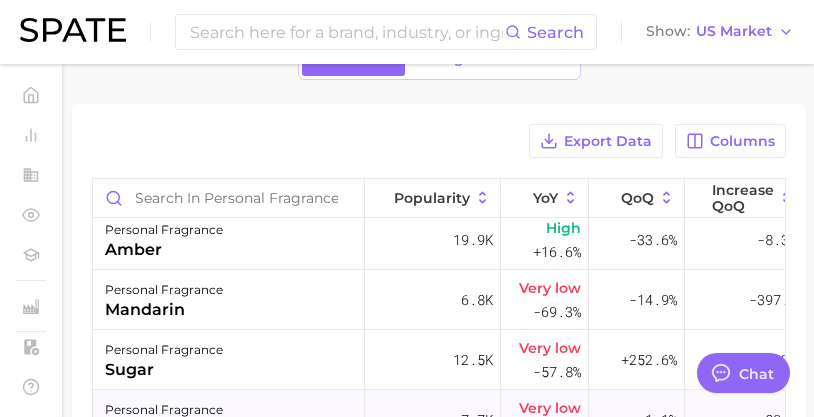 scroll, scrollTop: 790, scrollLeft: 0, axis: vertical 